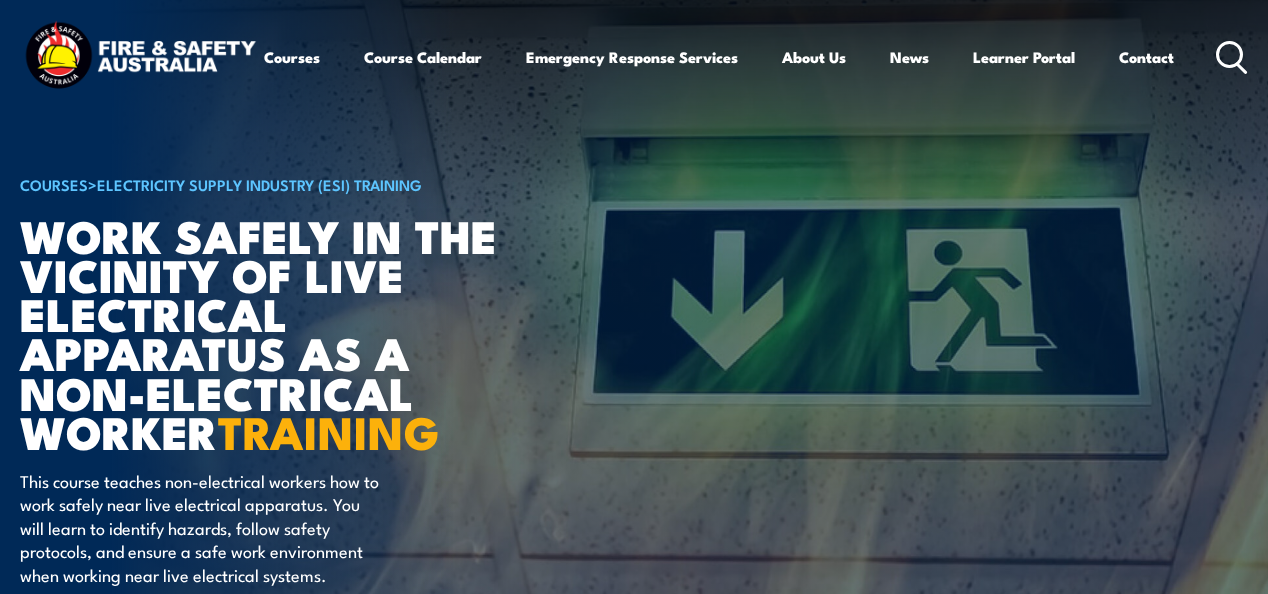 scroll, scrollTop: 0, scrollLeft: 0, axis: both 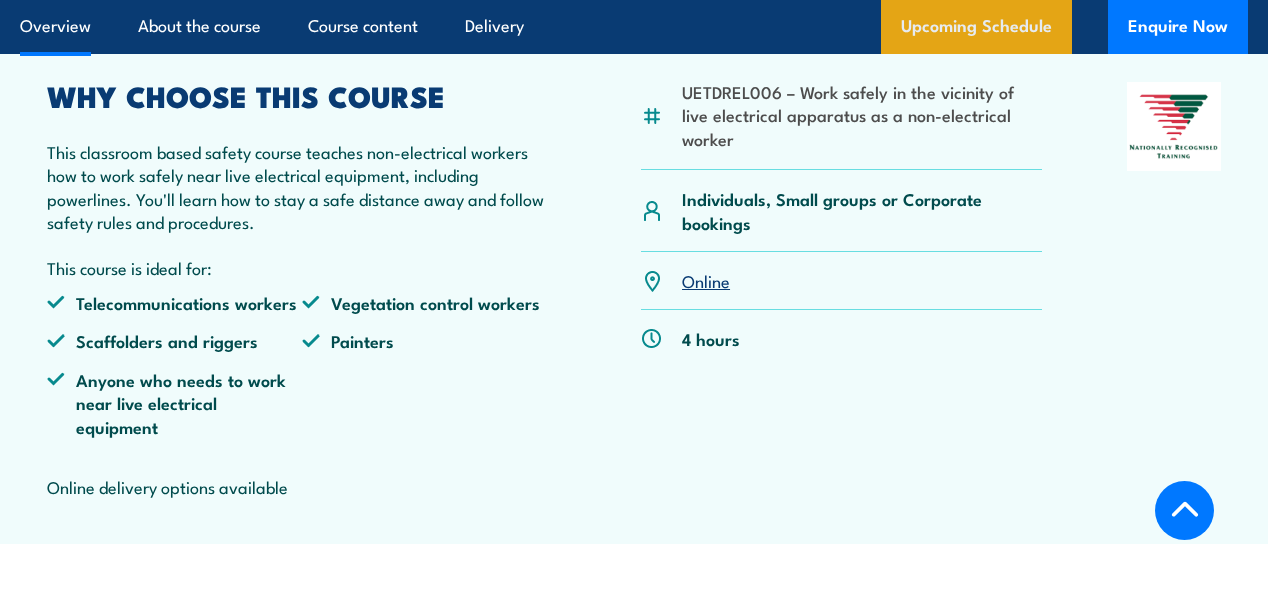 click on "Upcoming Schedule" at bounding box center (976, 27) 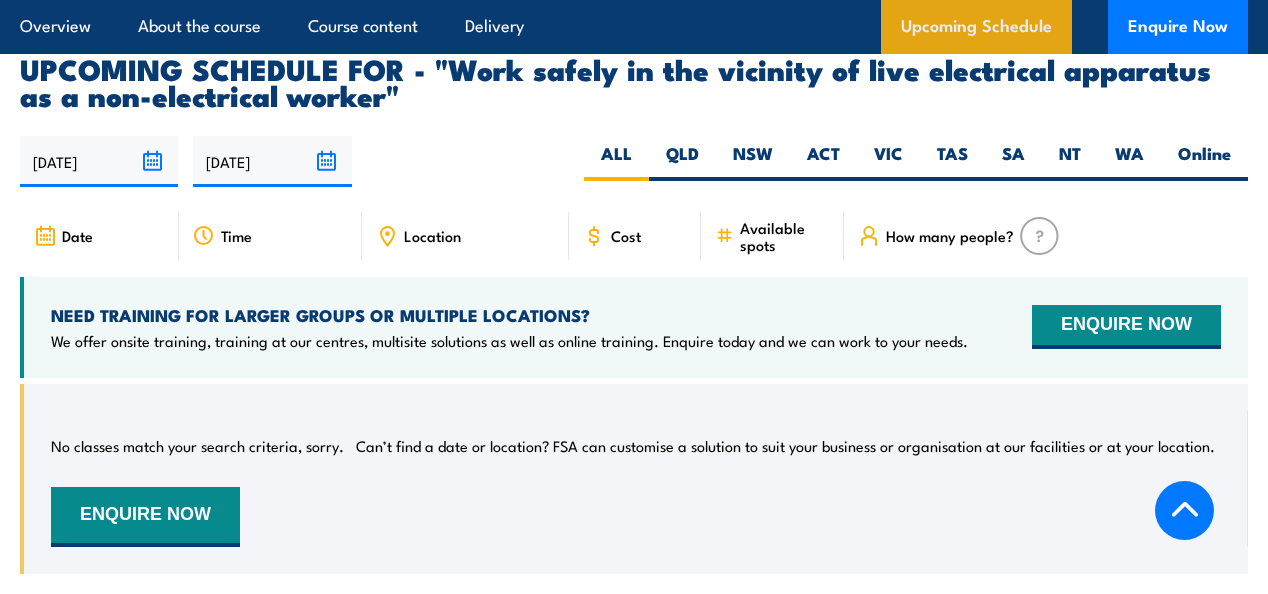scroll, scrollTop: 3235, scrollLeft: 0, axis: vertical 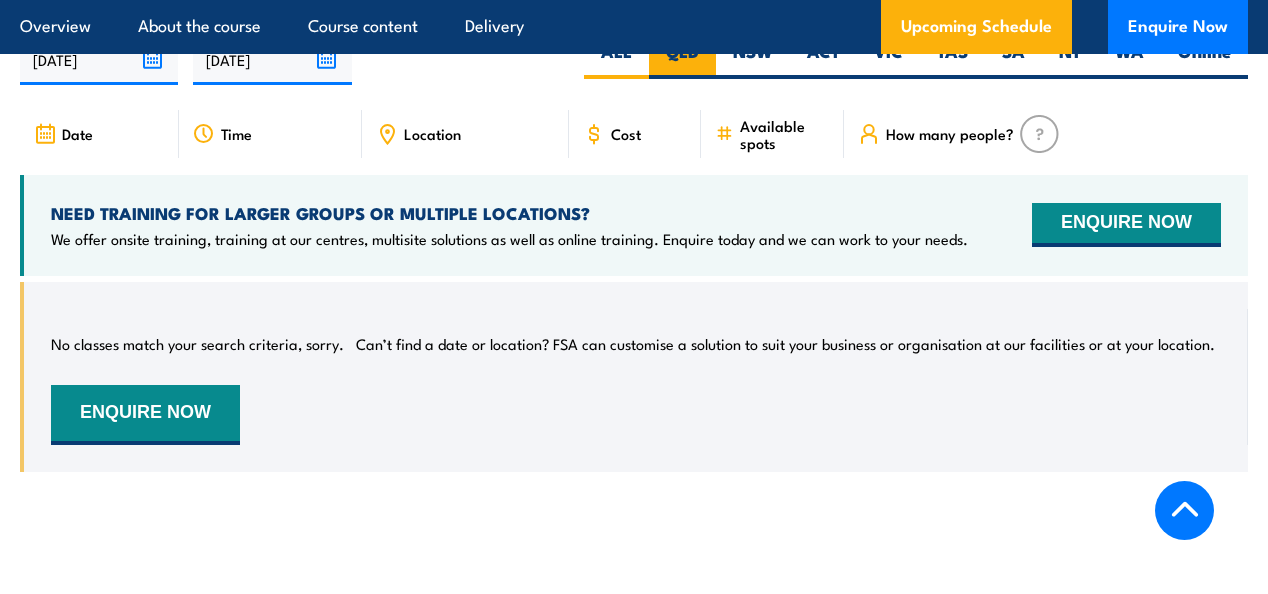 click on "QLD" at bounding box center [682, 59] 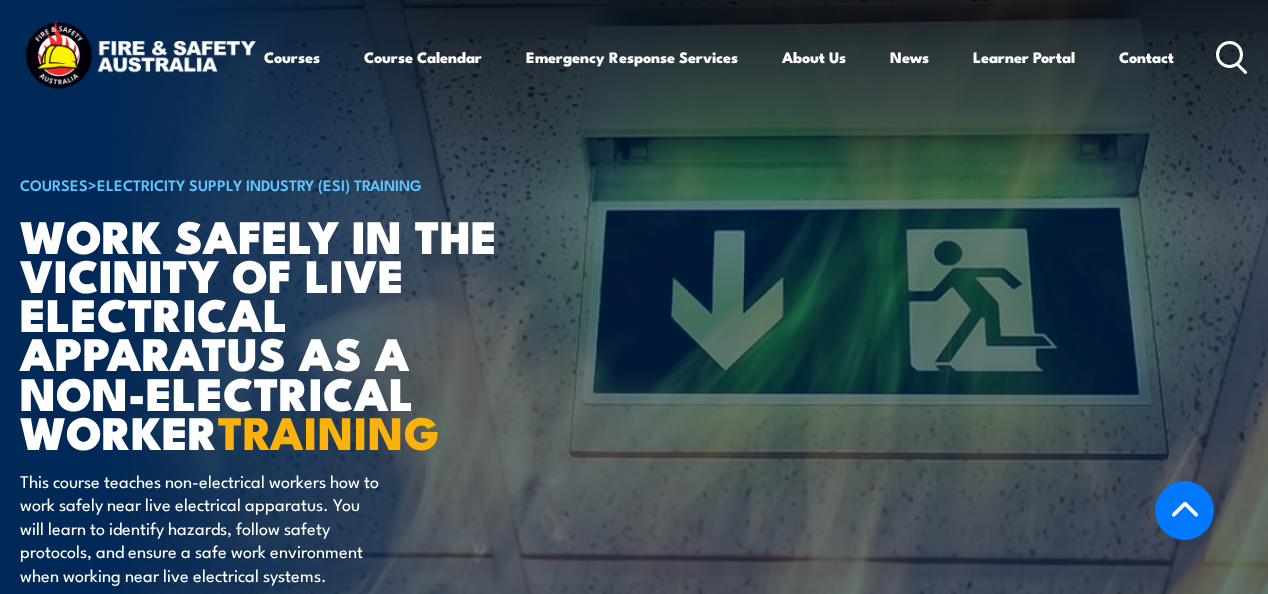 scroll, scrollTop: 2846, scrollLeft: 0, axis: vertical 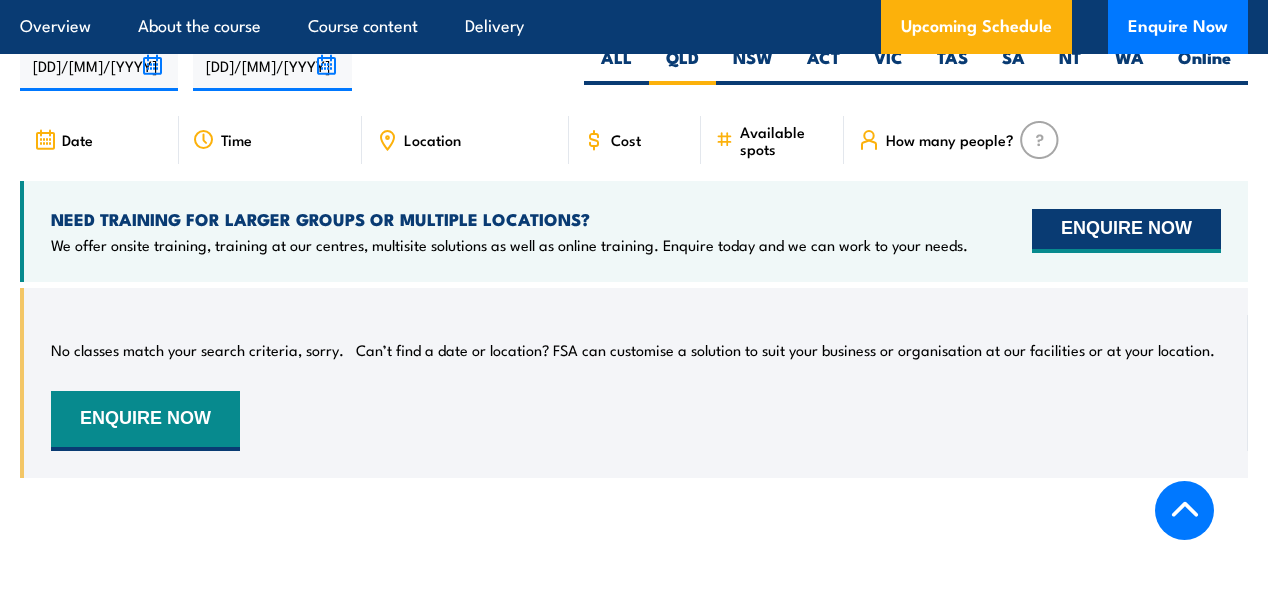 click on "ENQUIRE NOW" at bounding box center [1126, 231] 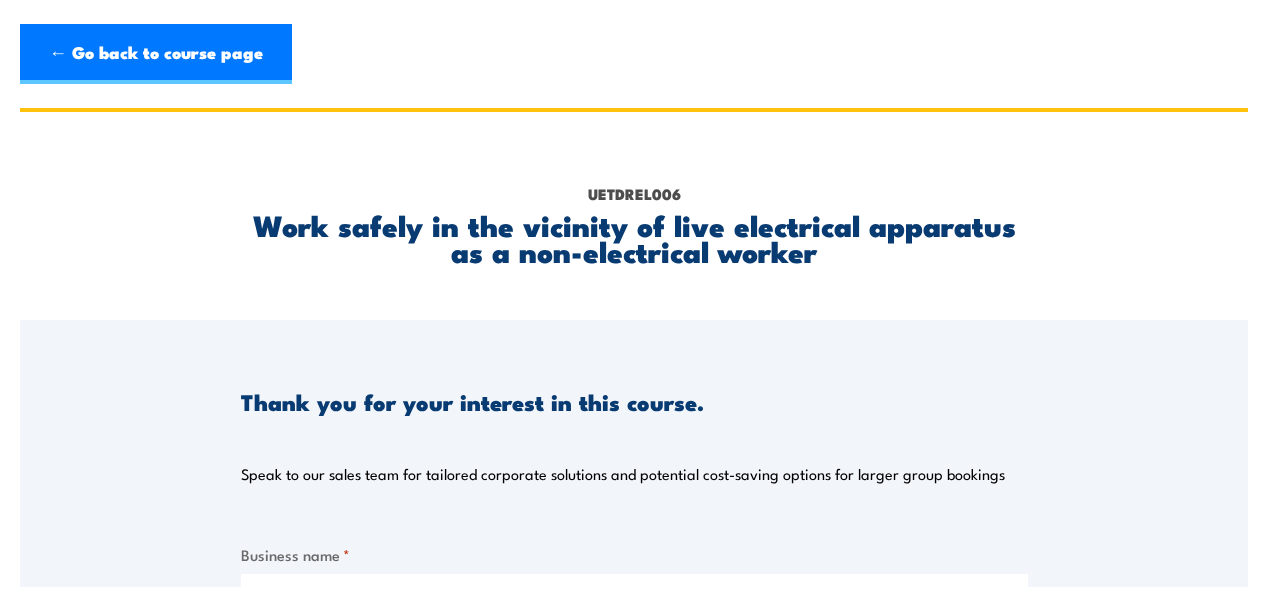 scroll, scrollTop: 0, scrollLeft: 0, axis: both 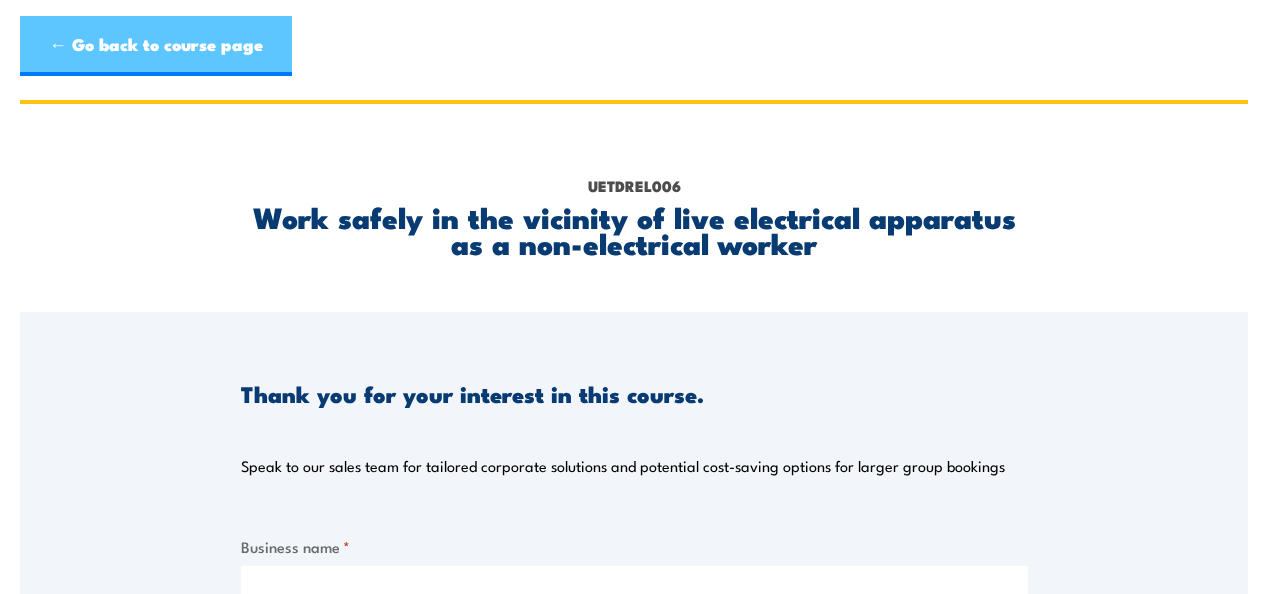 click on "← Go back to course page" at bounding box center [156, 46] 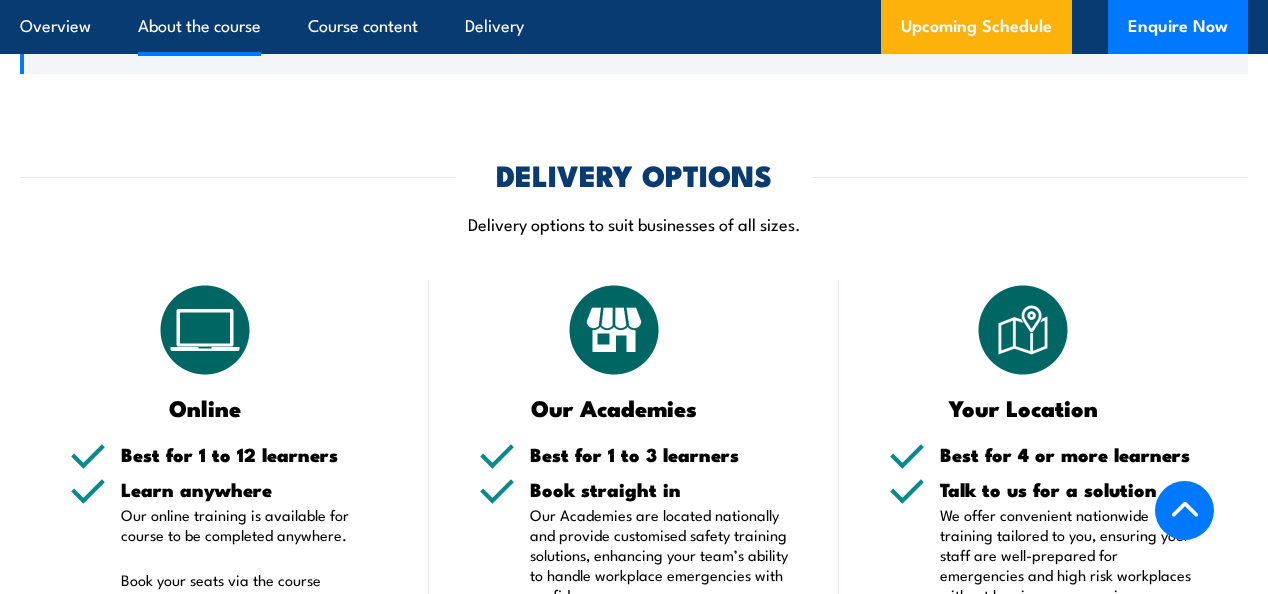 scroll, scrollTop: 0, scrollLeft: 0, axis: both 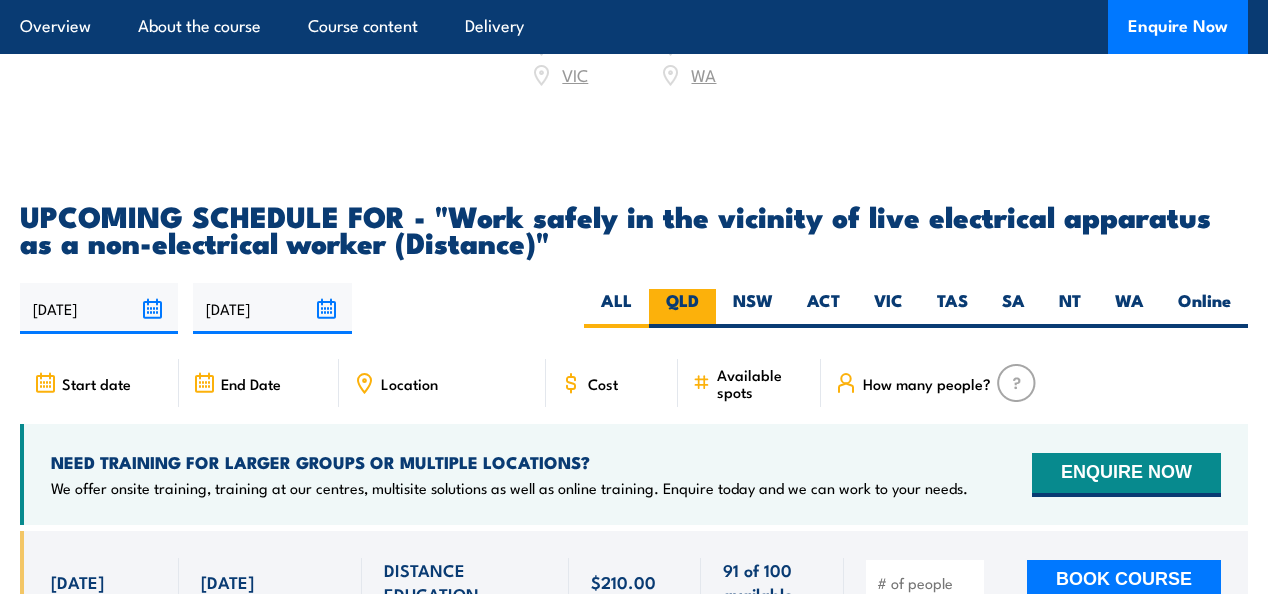 click on "QLD" at bounding box center [682, 308] 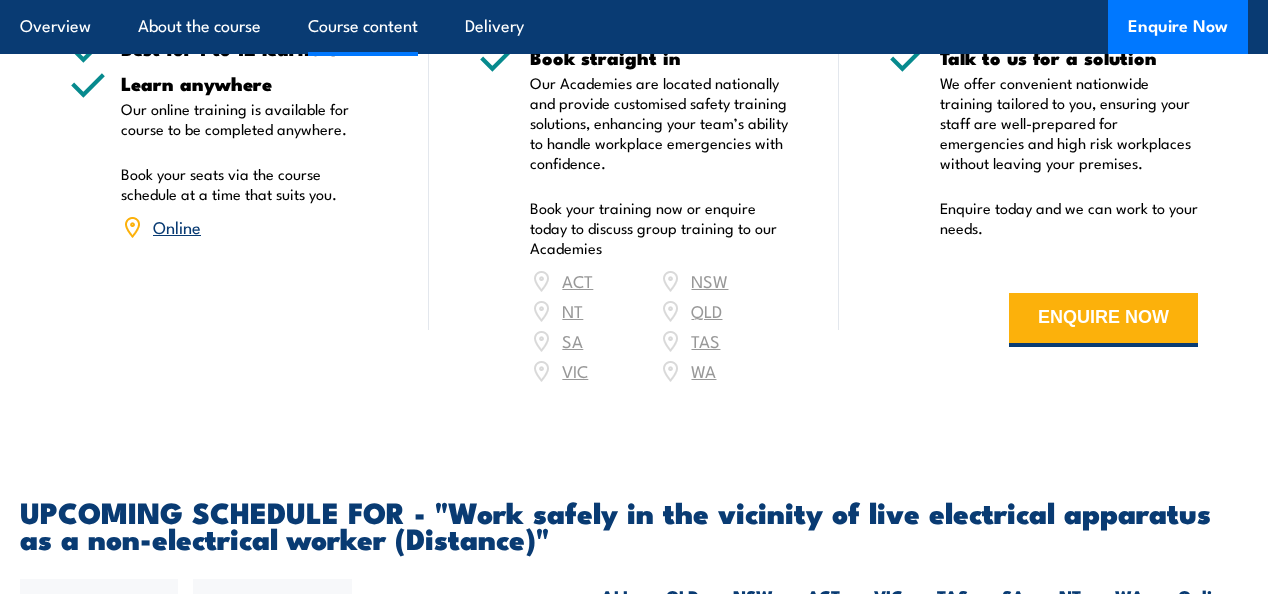 scroll, scrollTop: 0, scrollLeft: 0, axis: both 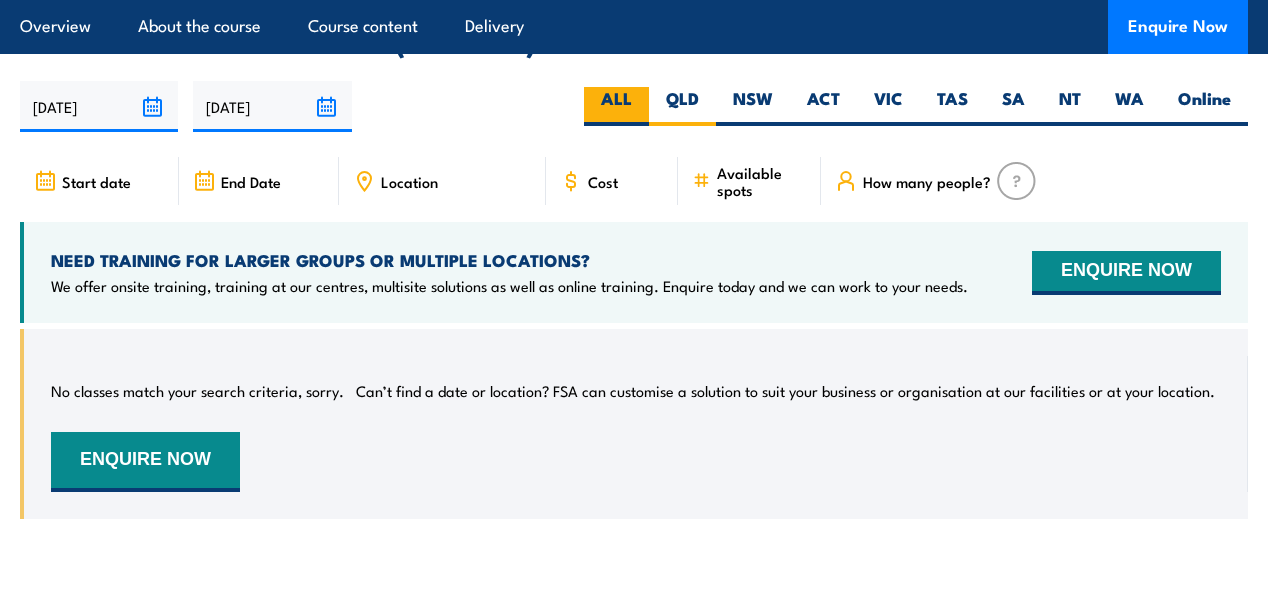 click on "ALL" at bounding box center [616, 106] 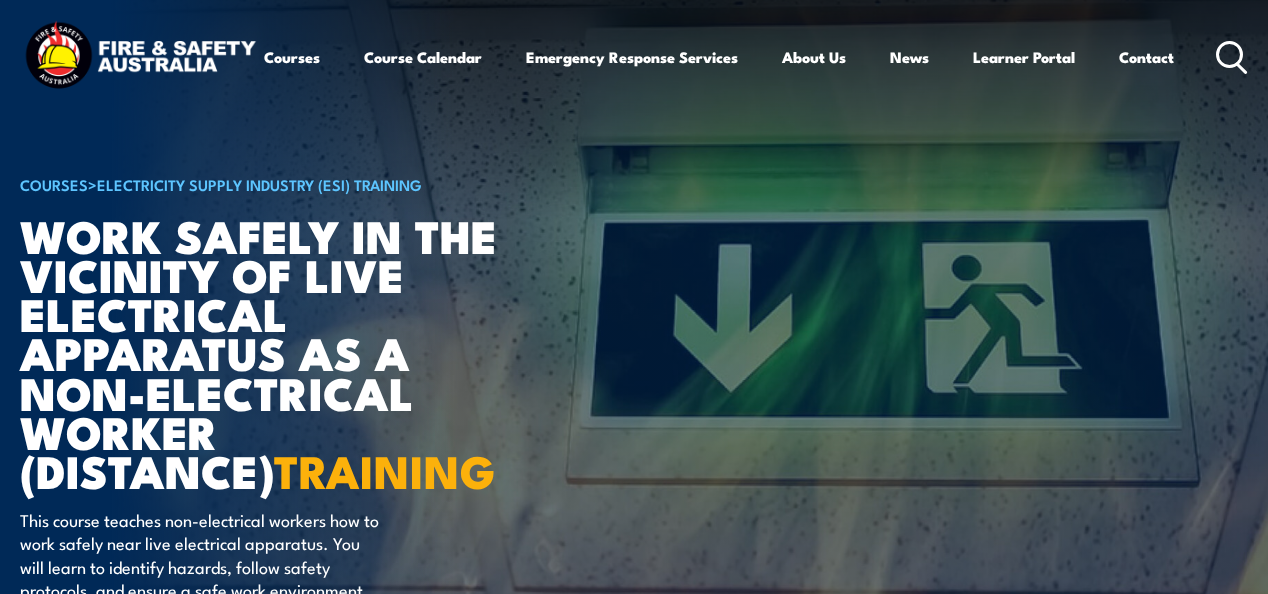 scroll, scrollTop: 2734, scrollLeft: 0, axis: vertical 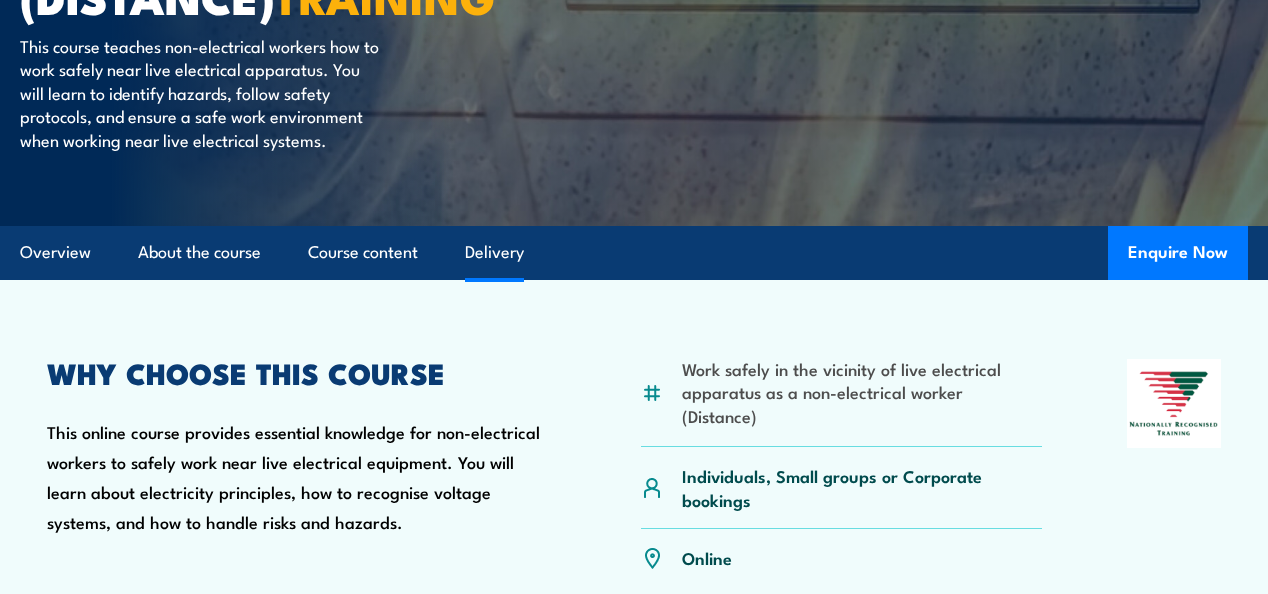 click on "Delivery" at bounding box center (494, 252) 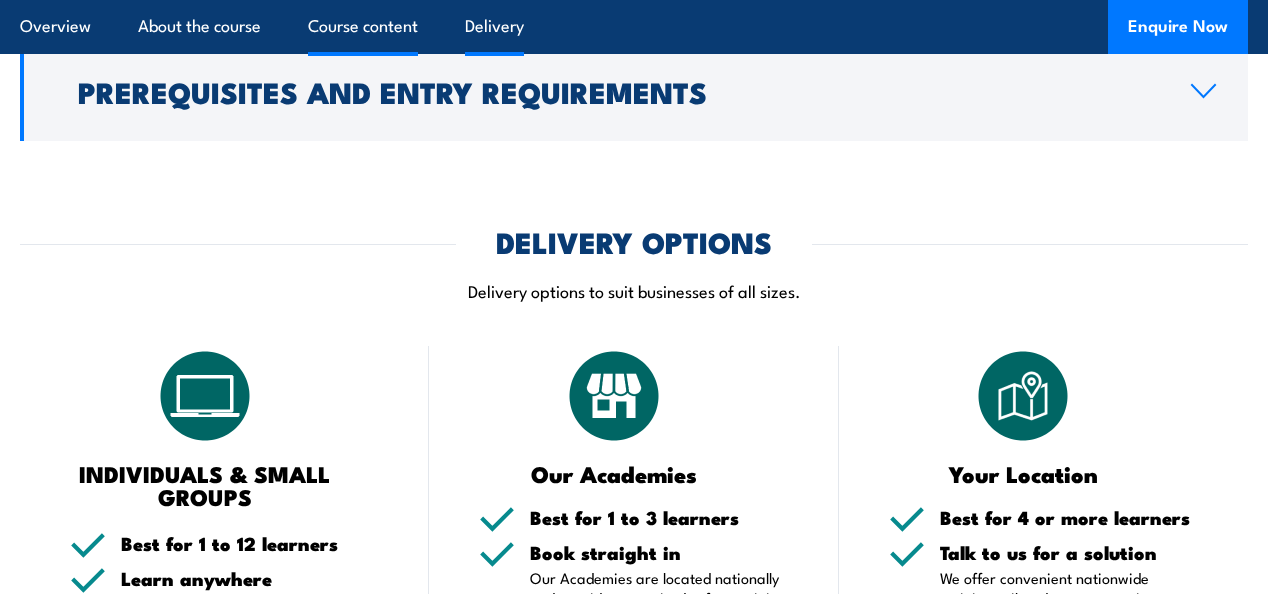 scroll, scrollTop: 2404, scrollLeft: 0, axis: vertical 